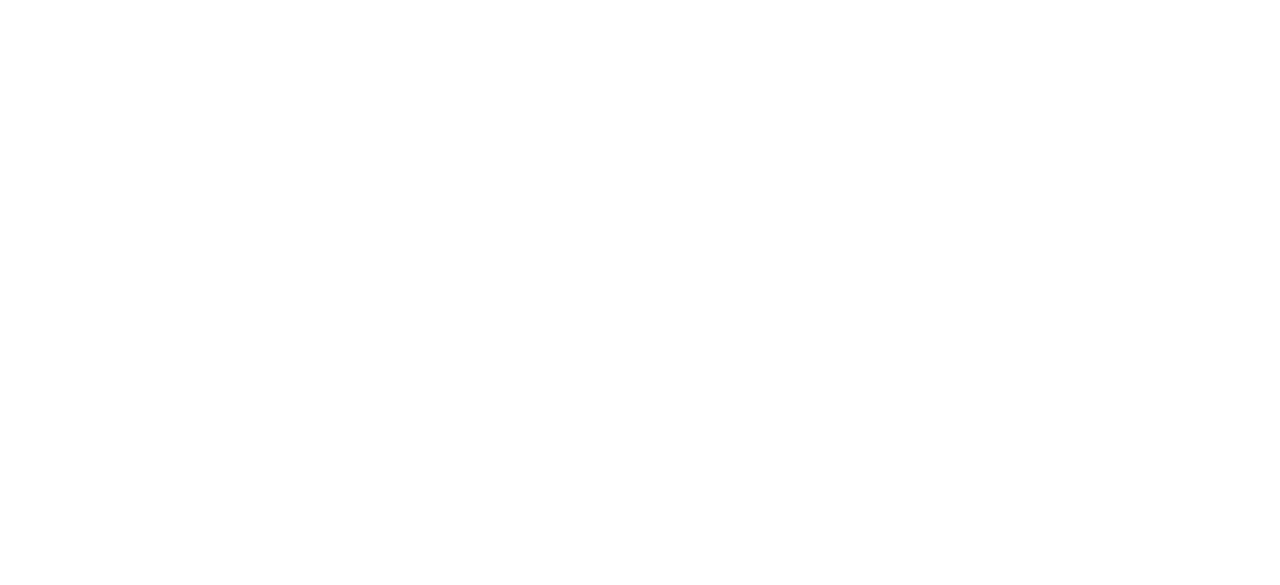 scroll, scrollTop: 0, scrollLeft: 0, axis: both 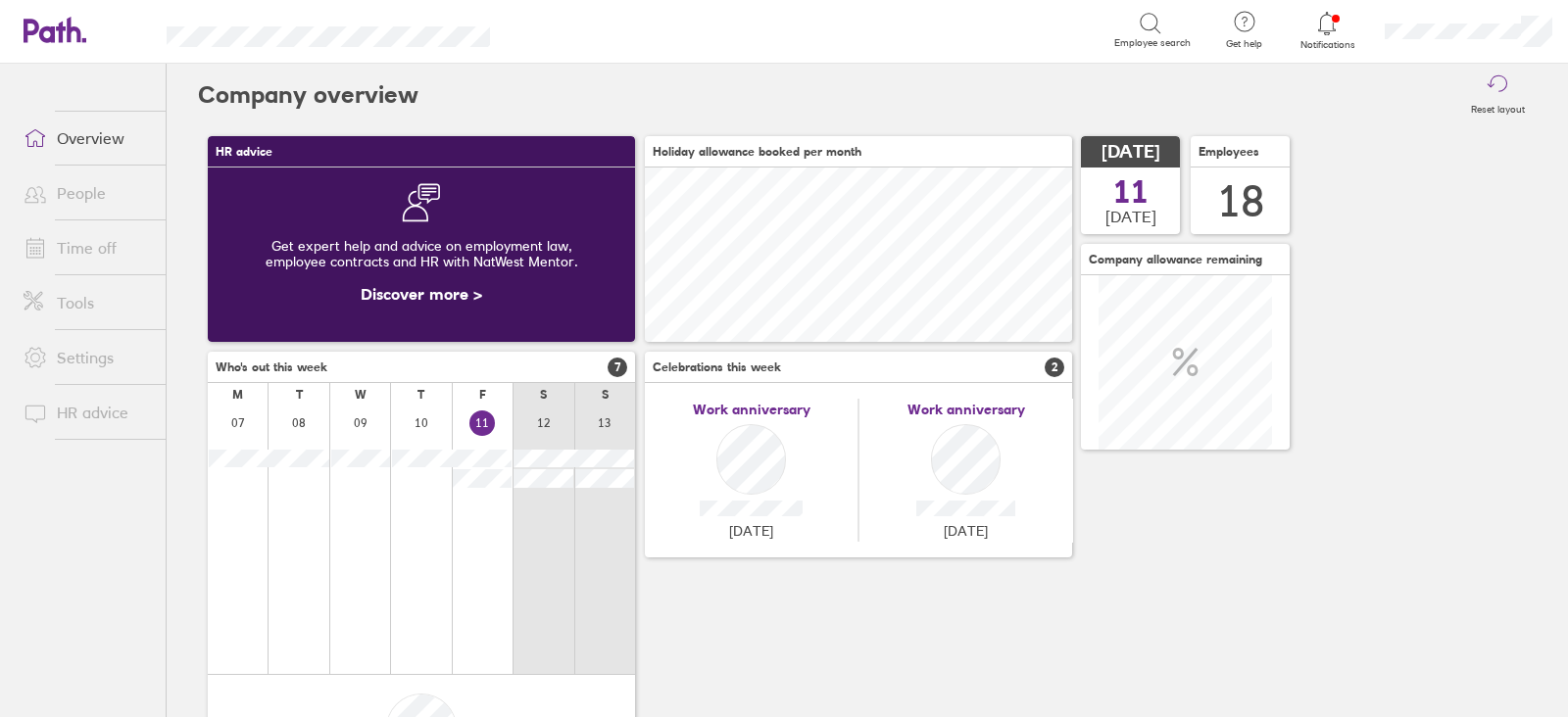 click on "People" at bounding box center (86, 193) 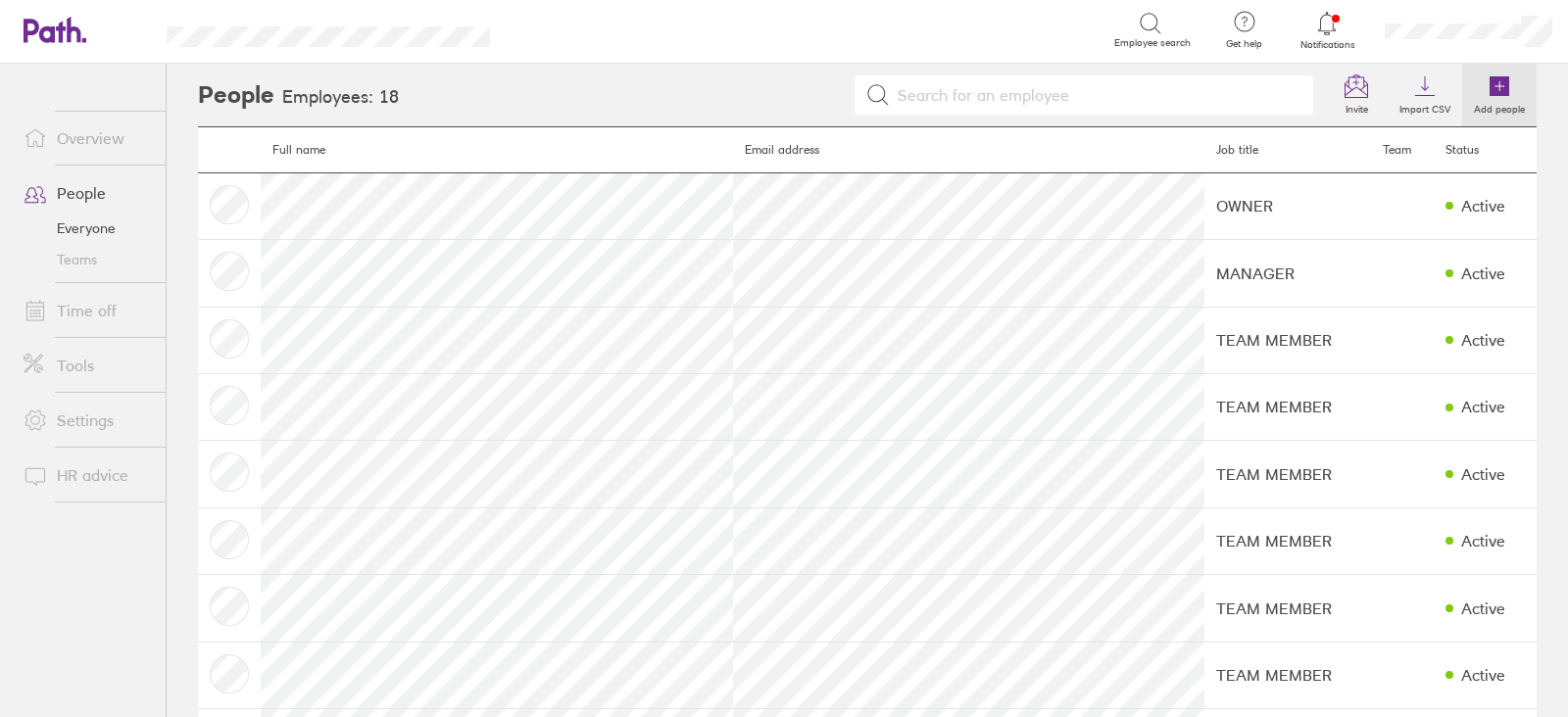 click on "Add people" at bounding box center [1499, 107] 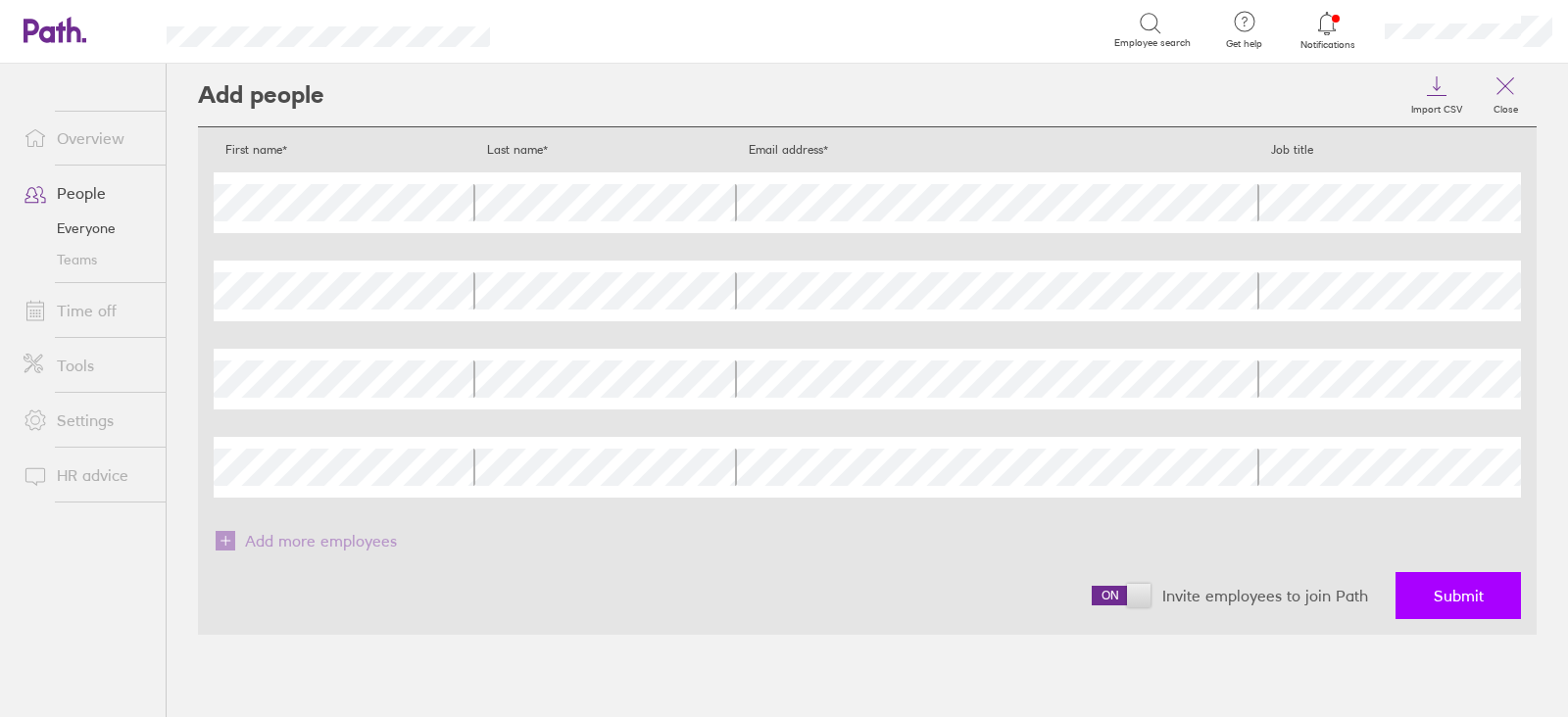 click on "Submit" at bounding box center (1458, 596) 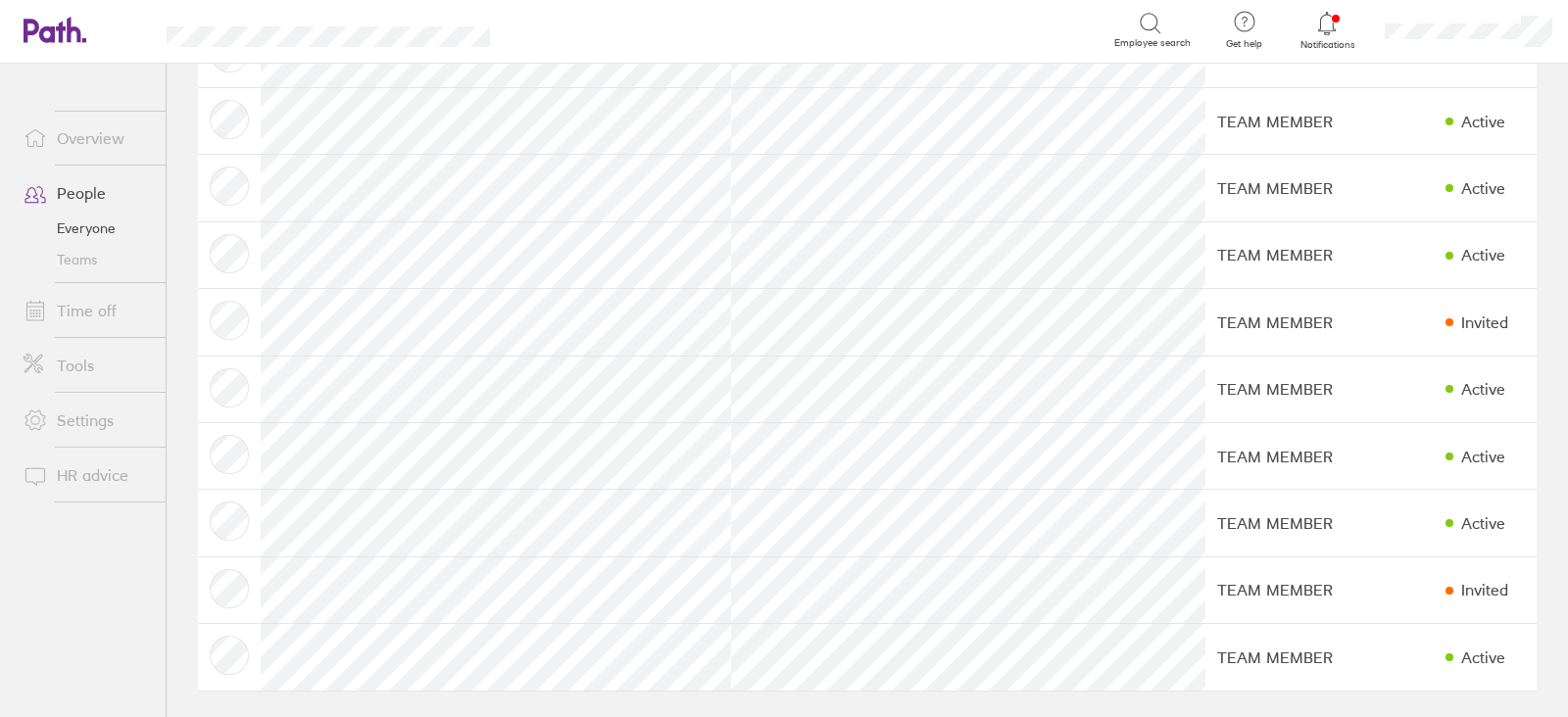 scroll, scrollTop: 821, scrollLeft: 0, axis: vertical 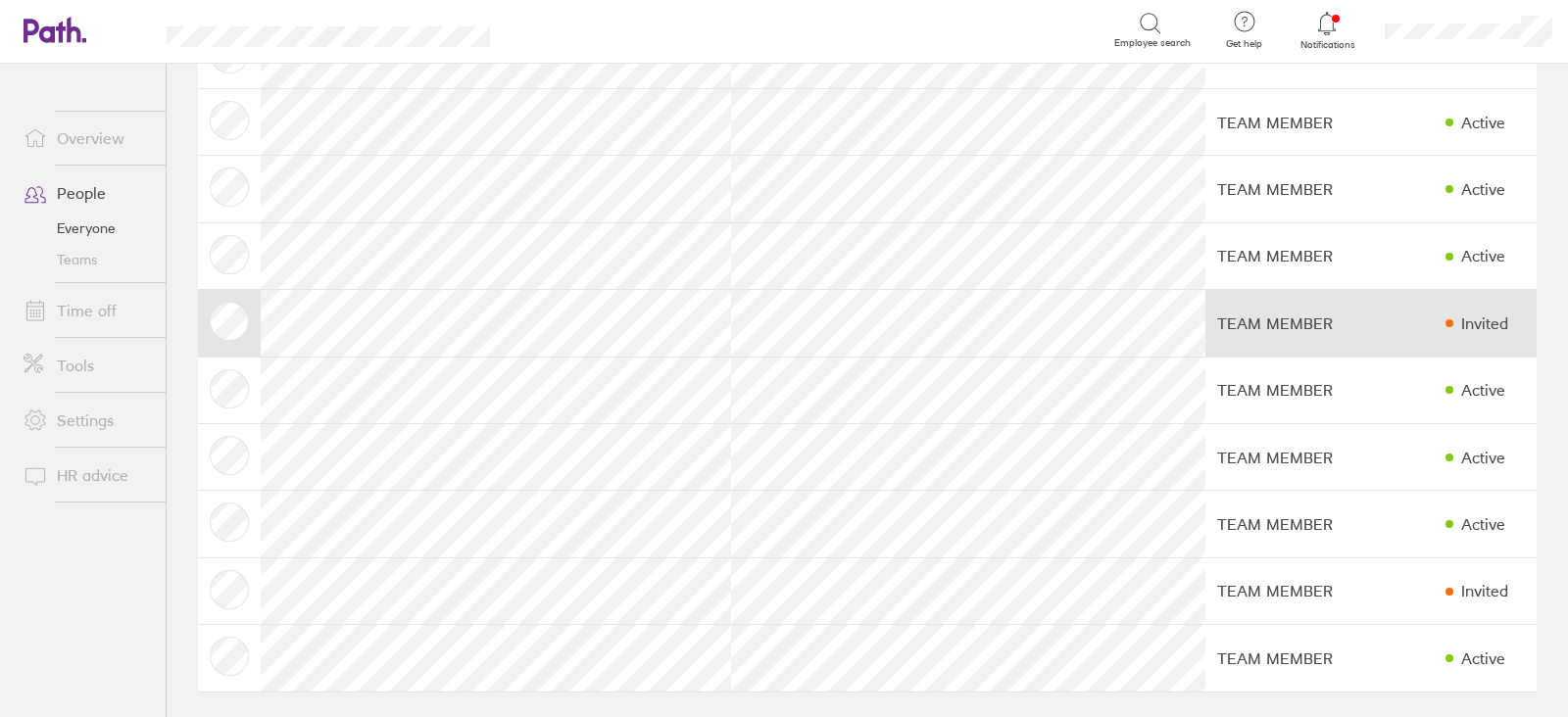 click on "Invited" at bounding box center (1485, 323) 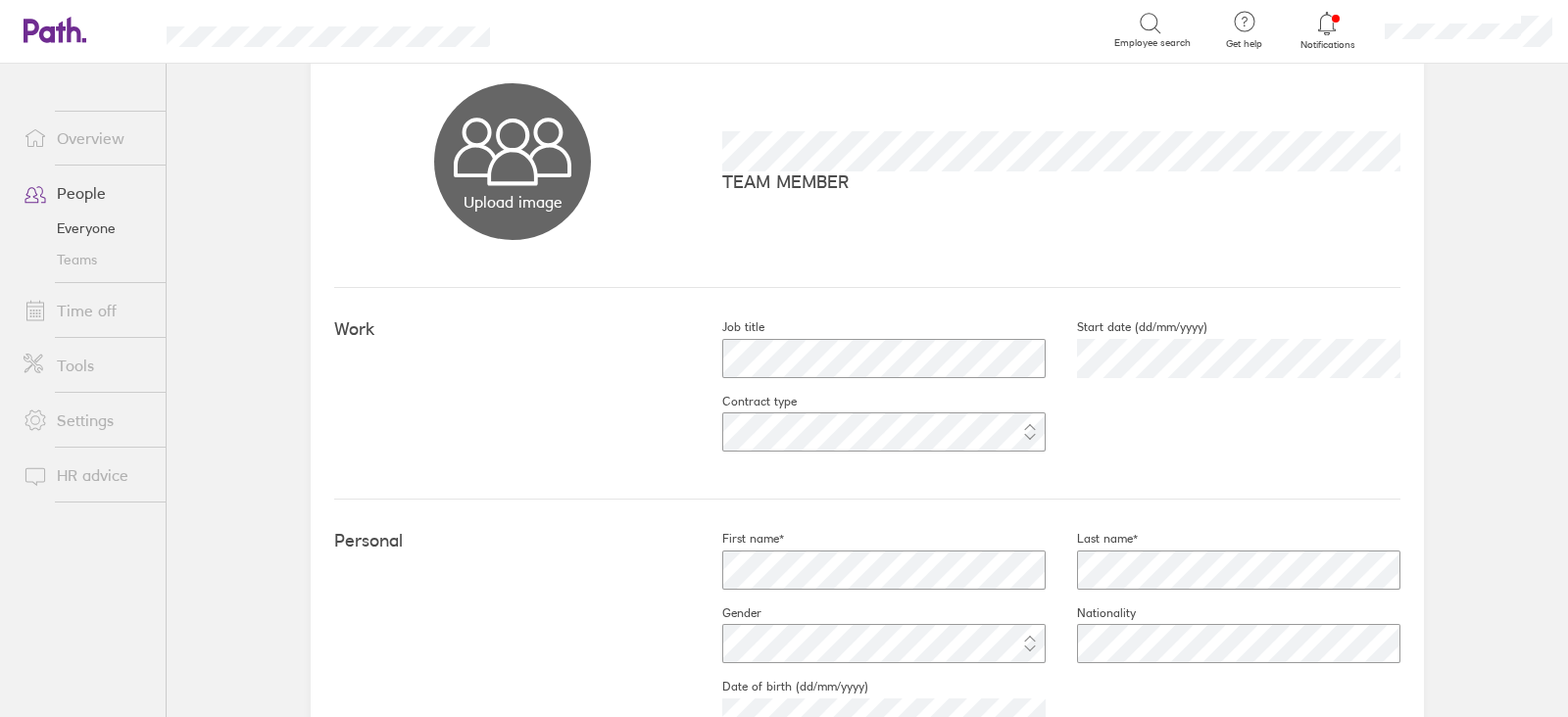 scroll, scrollTop: 0, scrollLeft: 0, axis: both 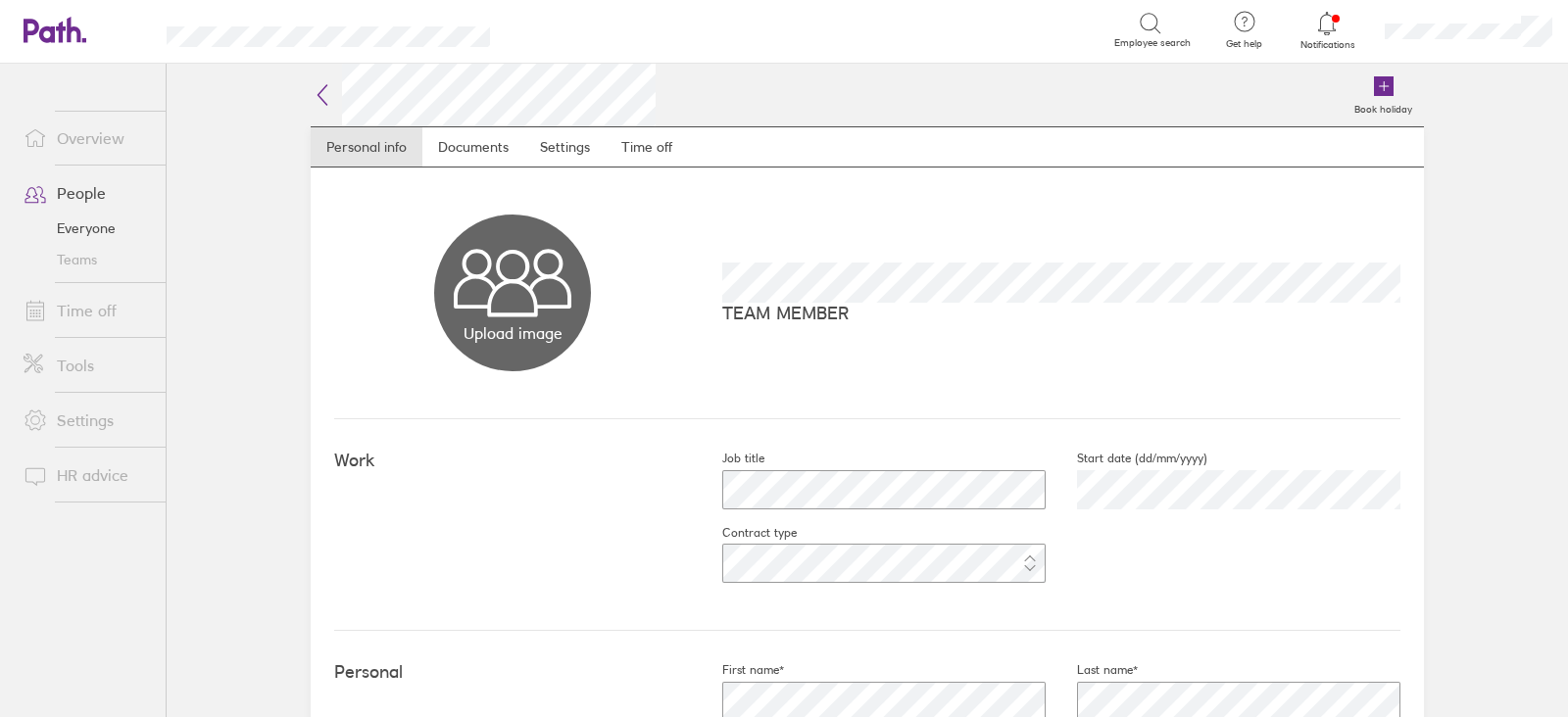 click on "People" at bounding box center [86, 193] 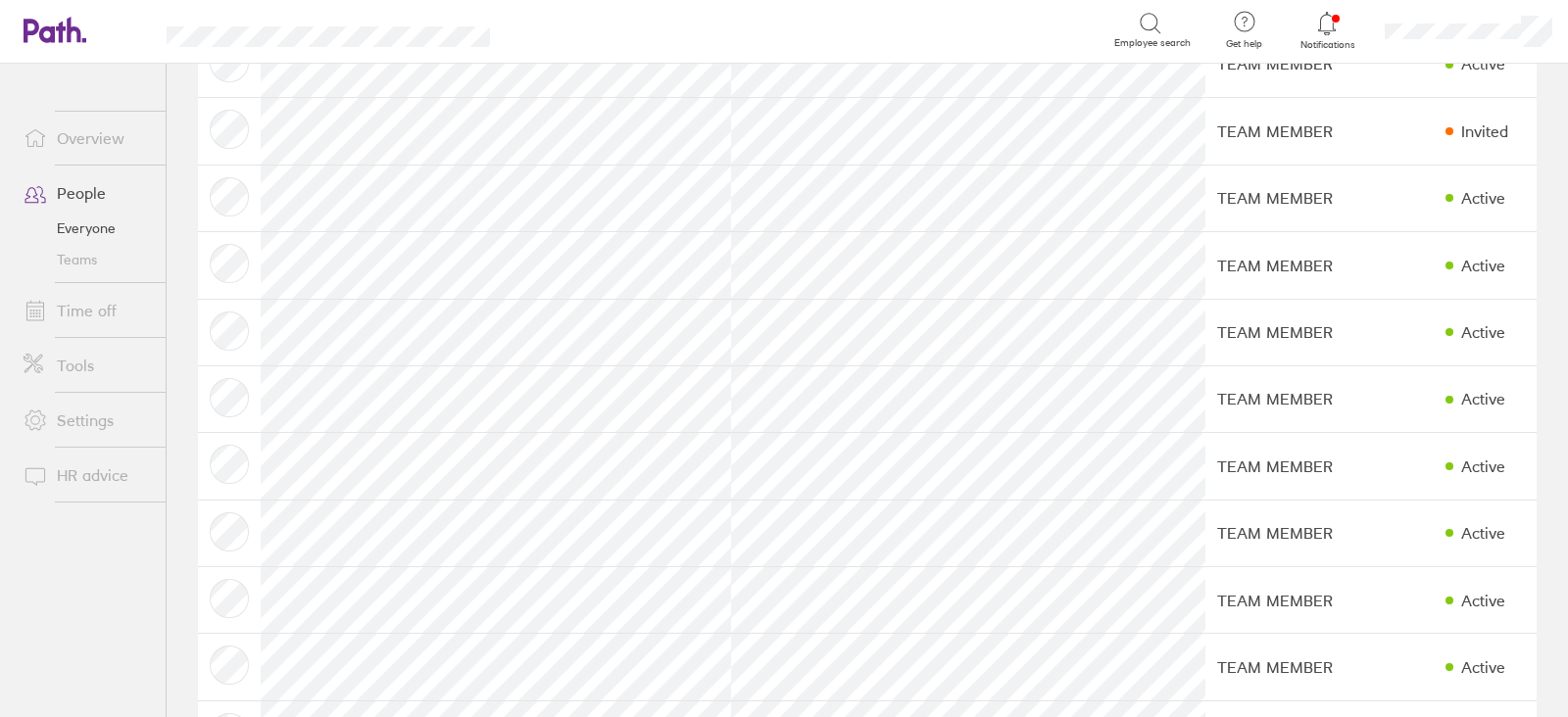 scroll, scrollTop: 0, scrollLeft: 0, axis: both 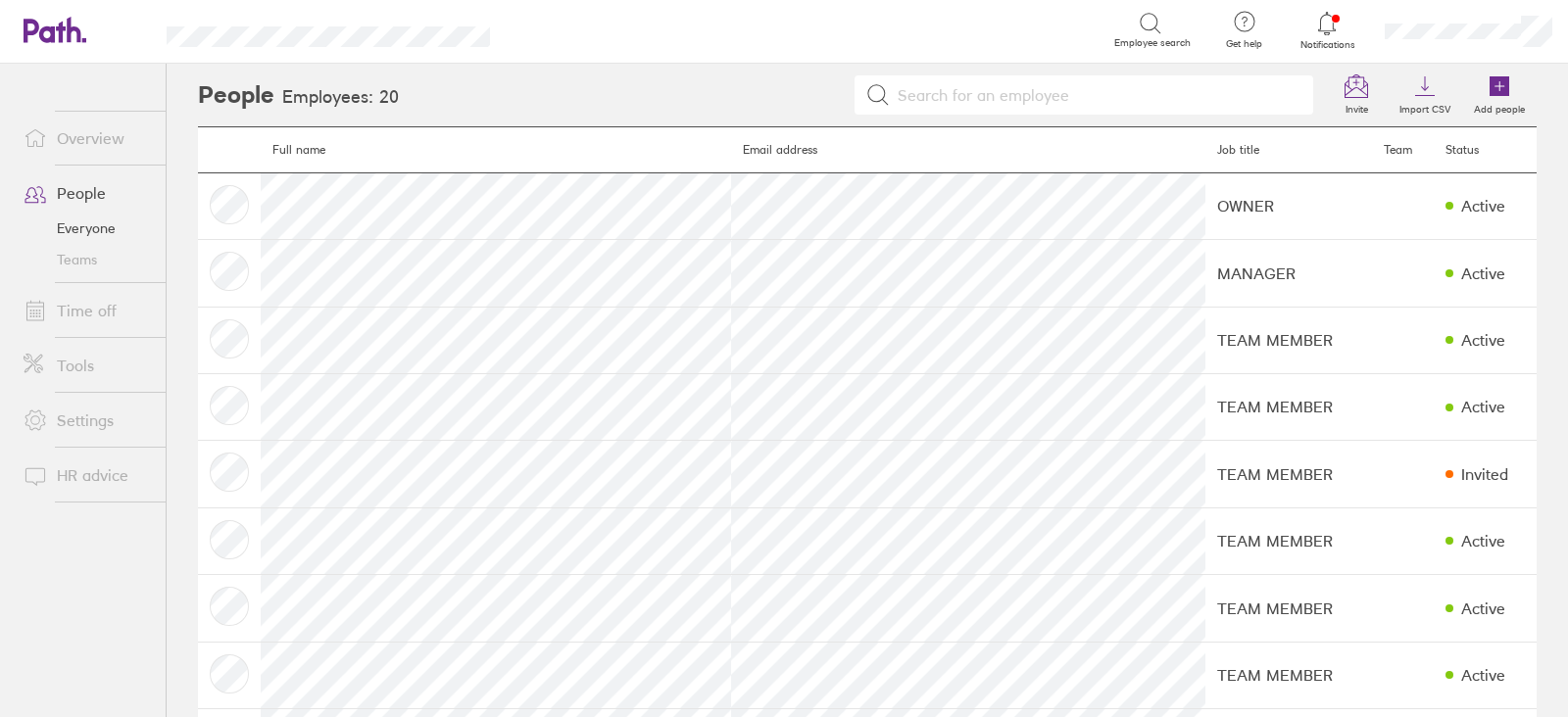 click on "People" at bounding box center [86, 193] 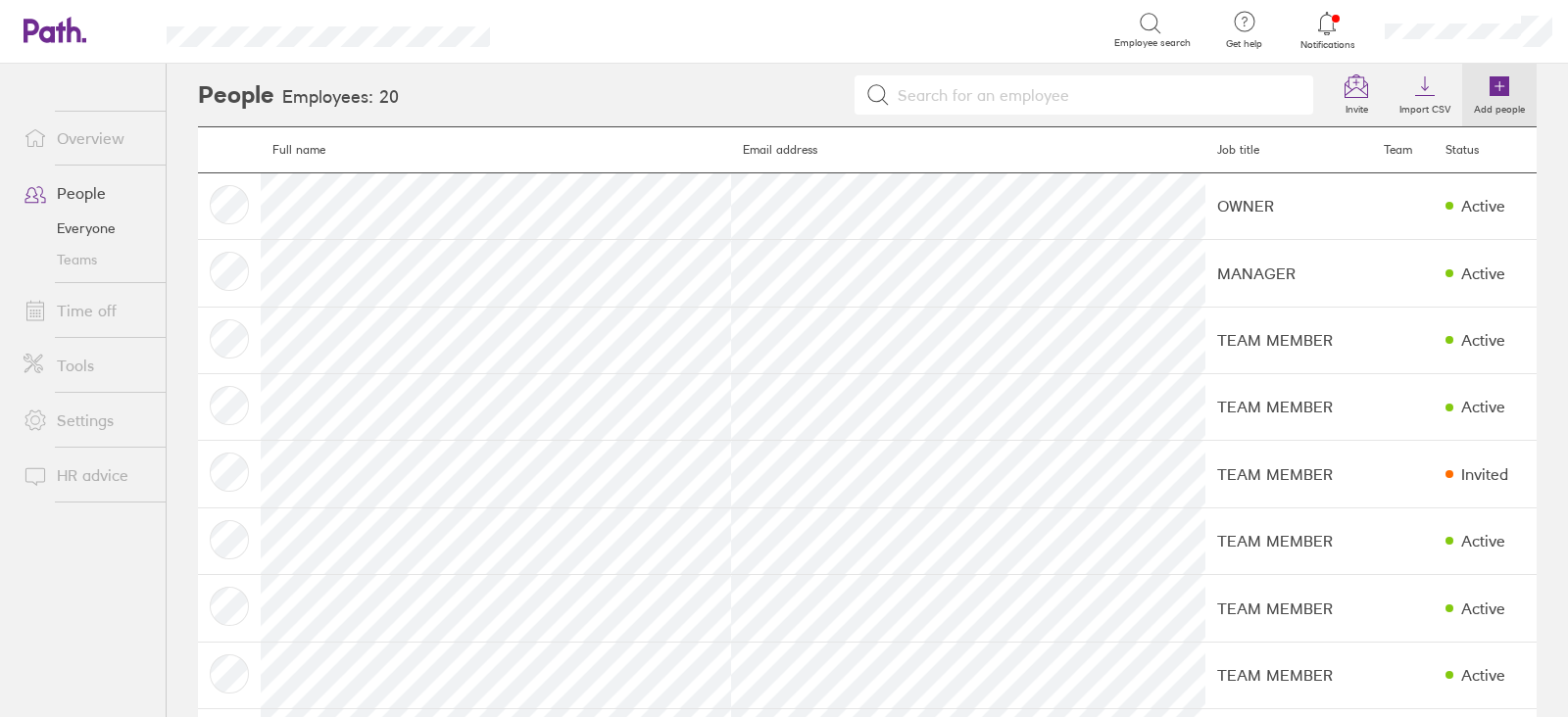 click on "Add people" at bounding box center [1499, 107] 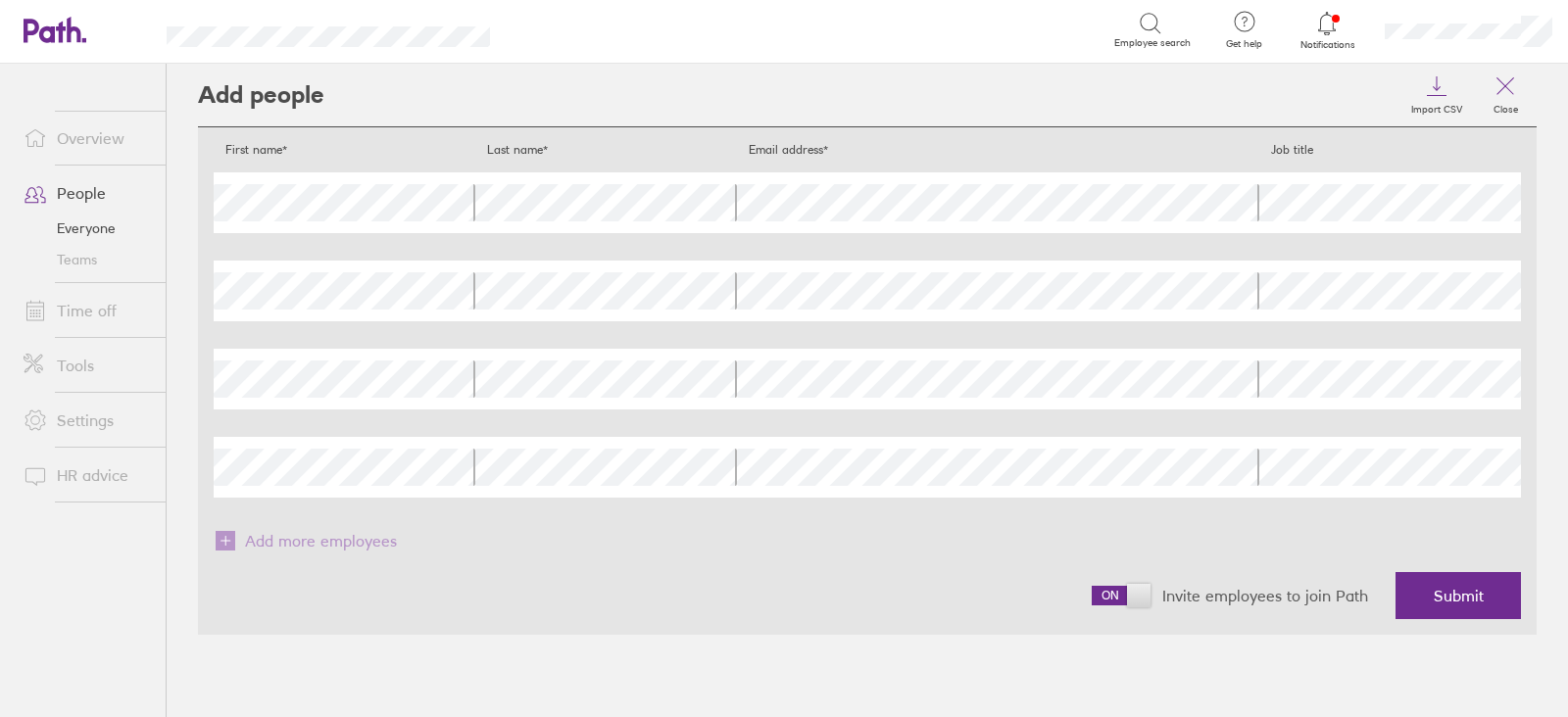click on "People" at bounding box center (86, 193) 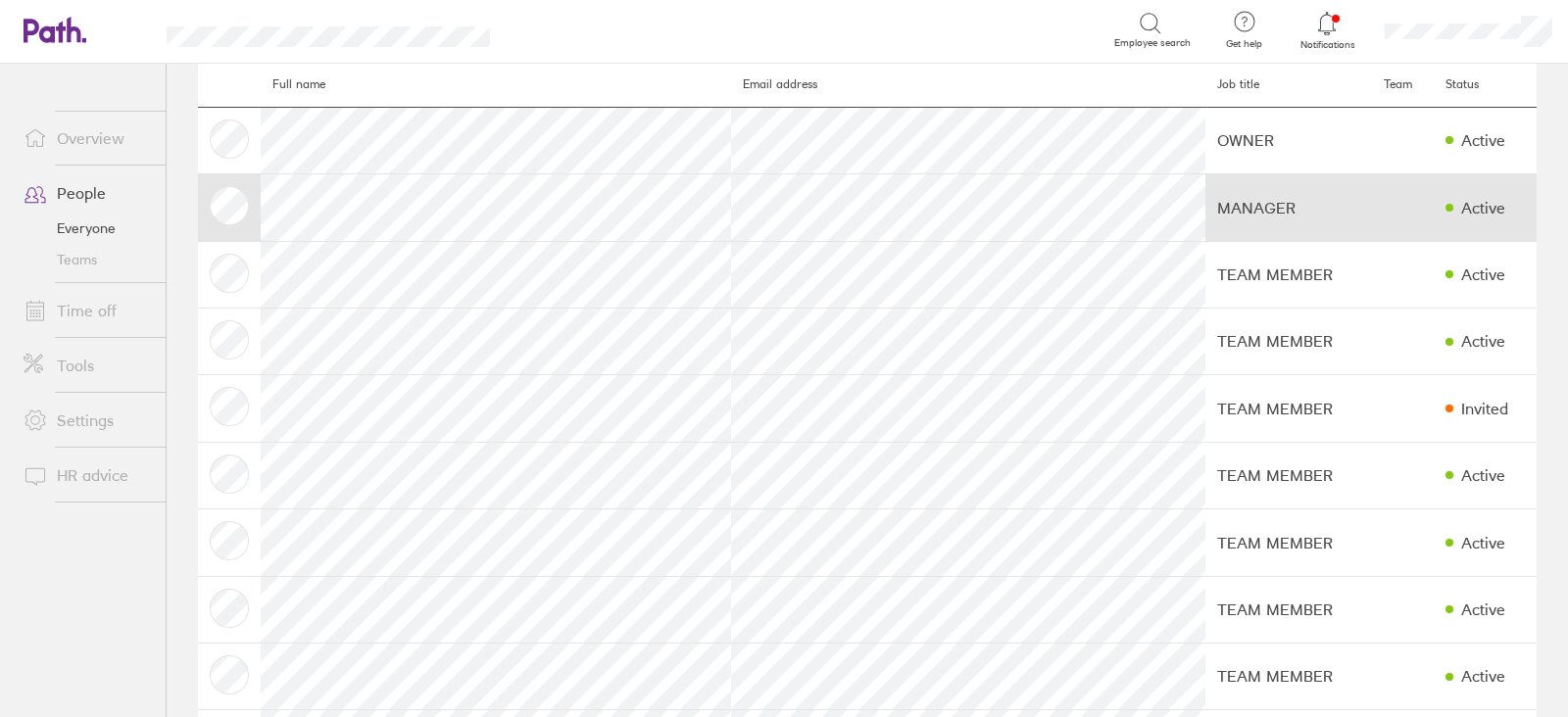 scroll, scrollTop: 64, scrollLeft: 0, axis: vertical 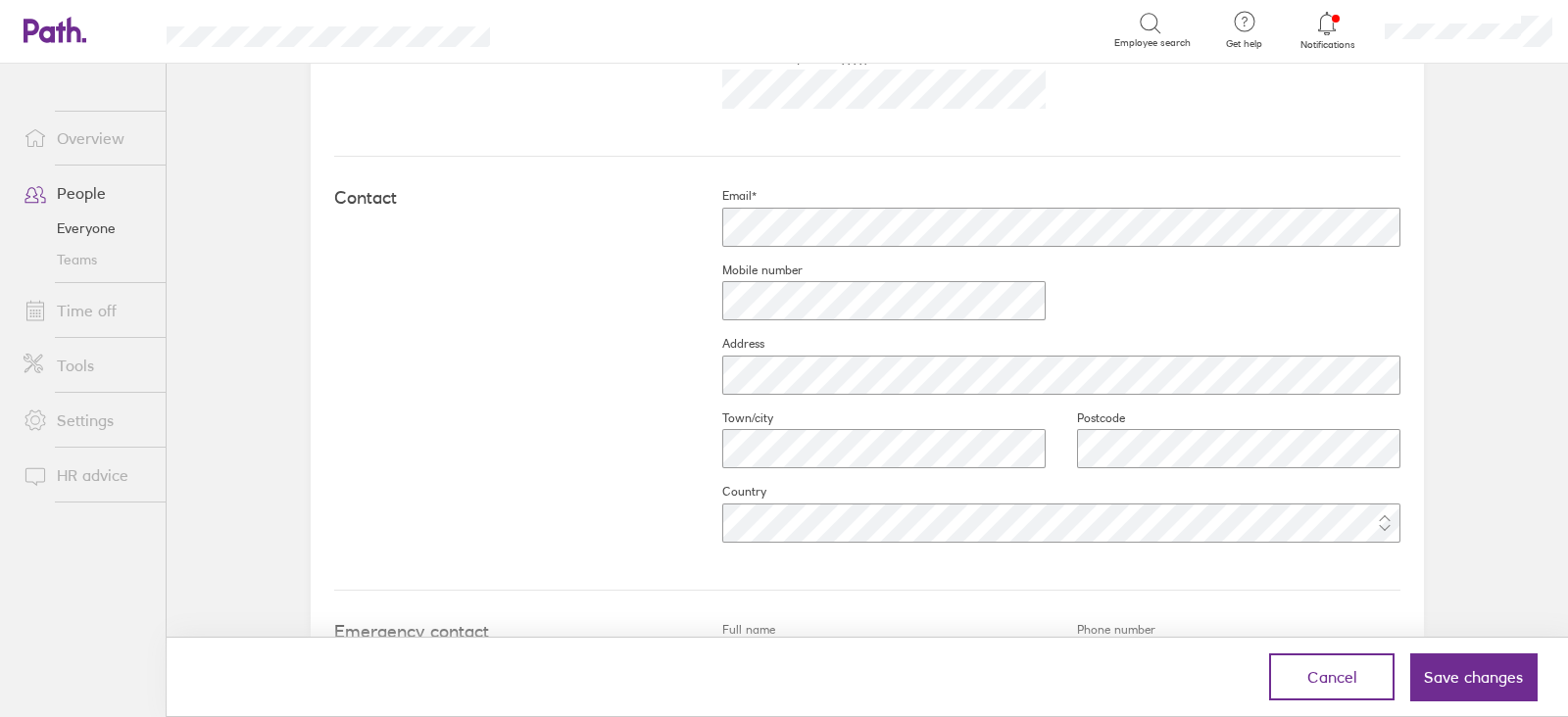 click on "Contact Email* Mobile number Address Town/city Postcode Country" at bounding box center [867, 373] 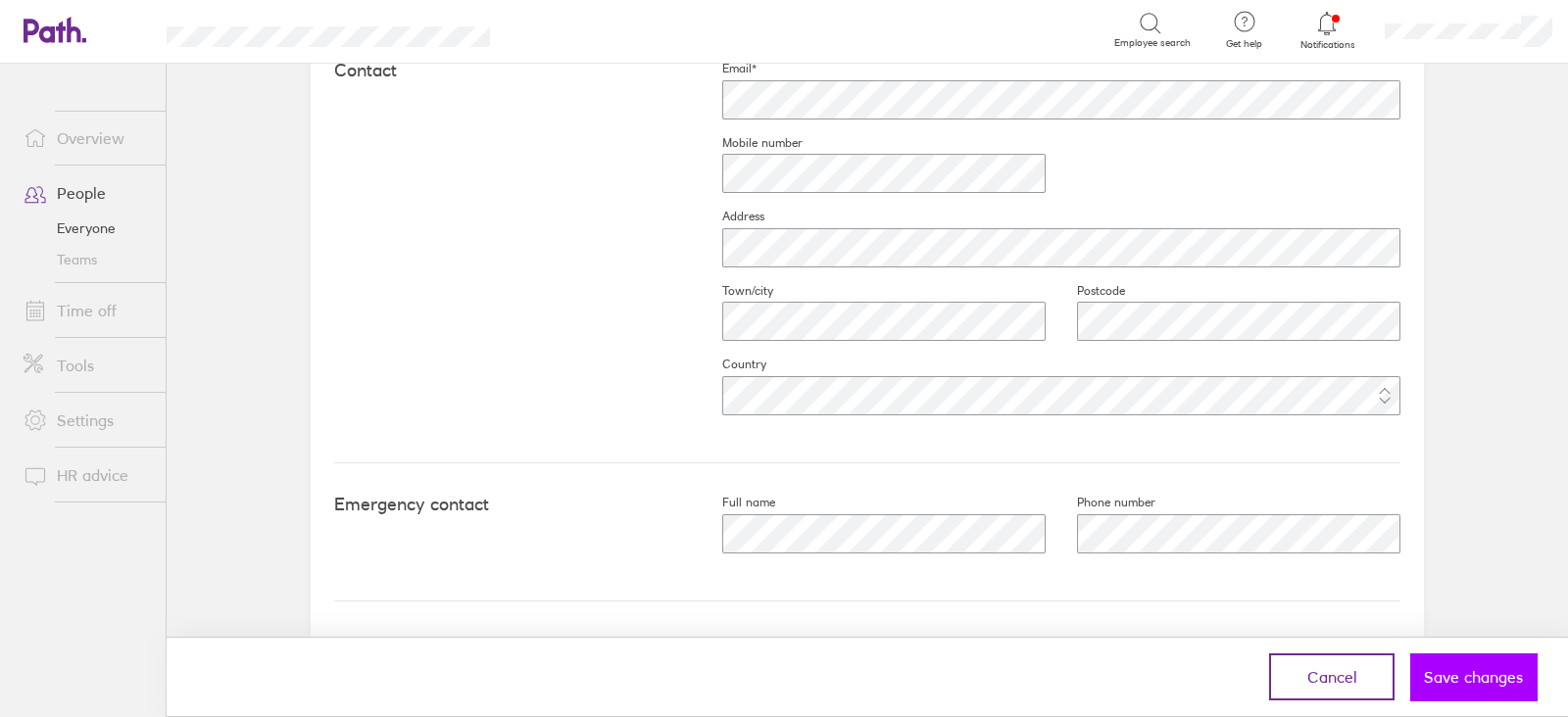 click on "Save changes" at bounding box center (1473, 677) 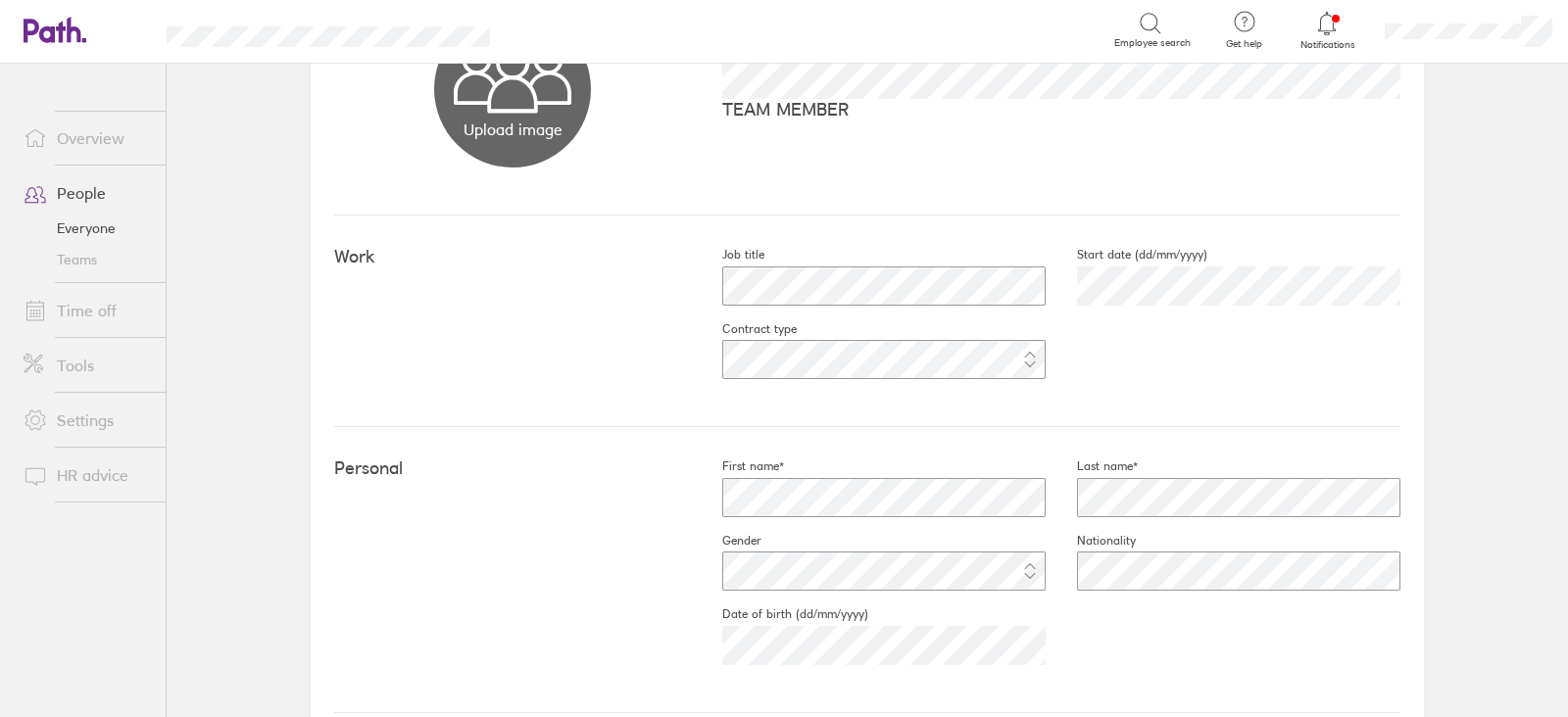scroll, scrollTop: 0, scrollLeft: 0, axis: both 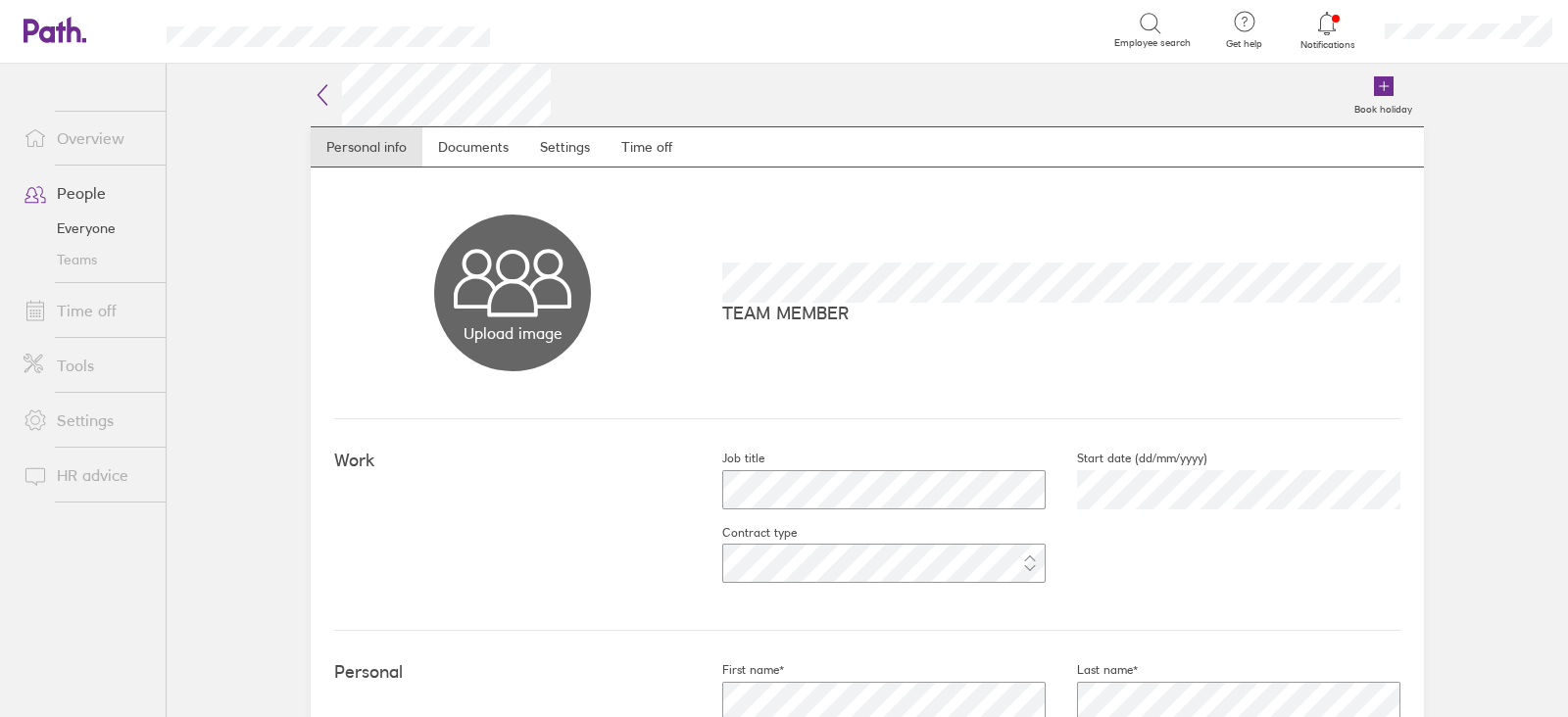 click on "People" at bounding box center (86, 193) 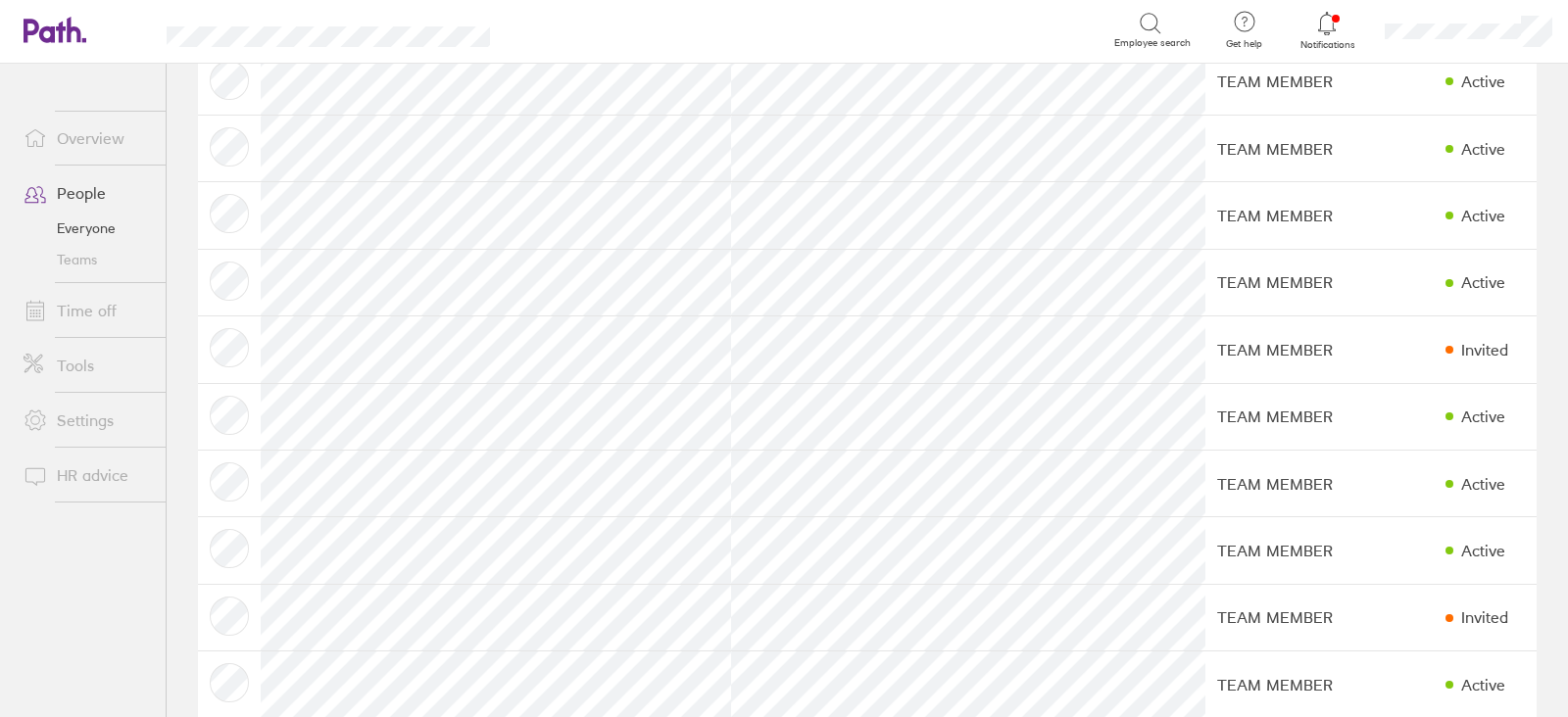scroll, scrollTop: 823, scrollLeft: 0, axis: vertical 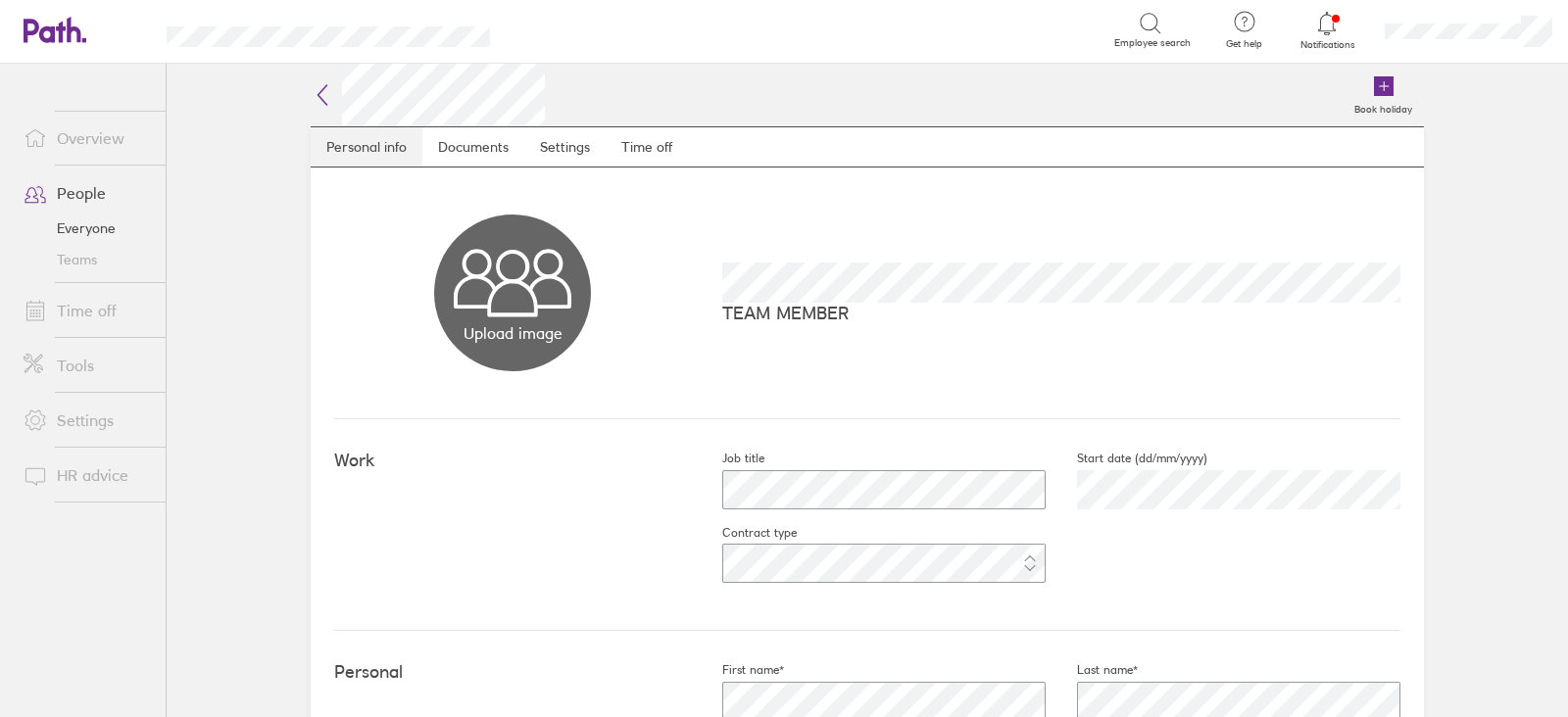 click on "Personal info" at bounding box center [367, 147] 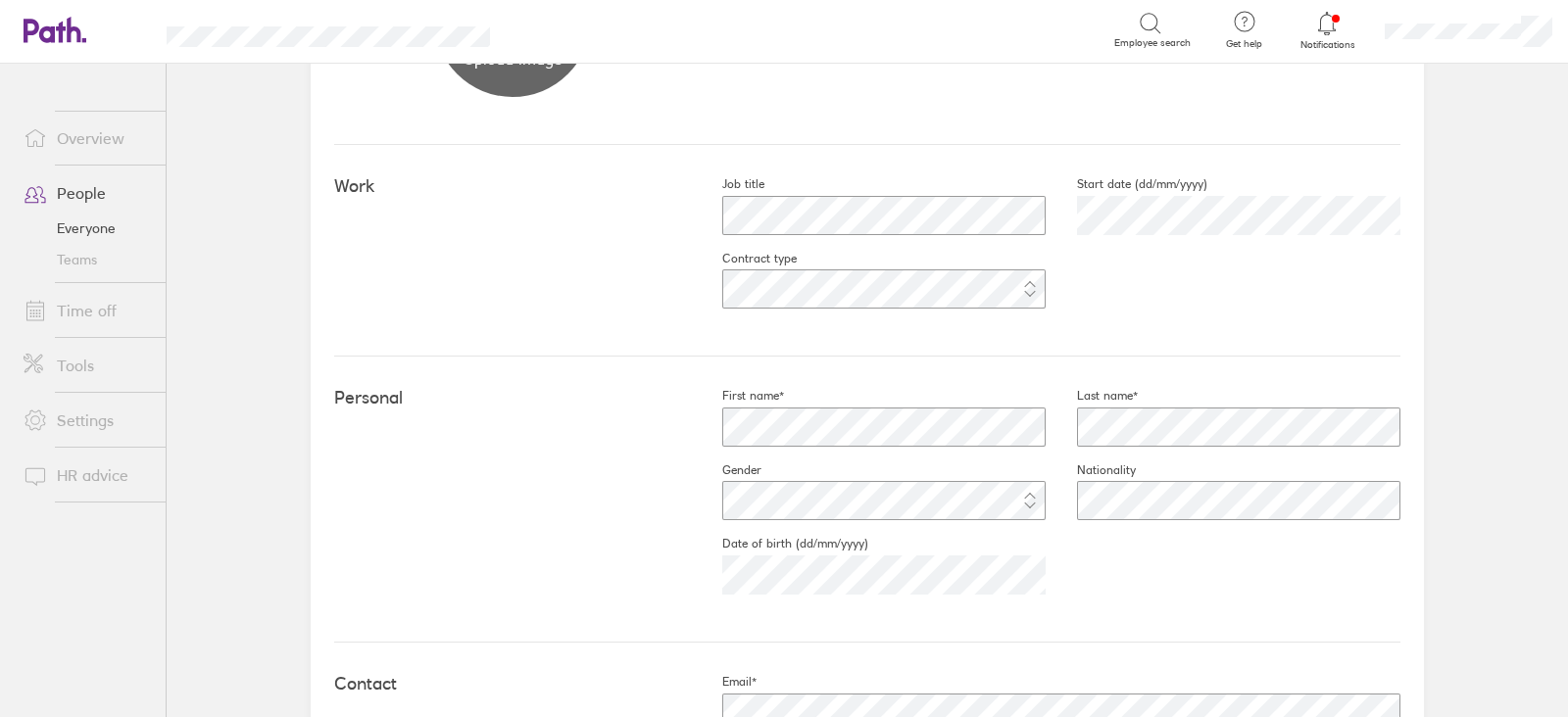 scroll, scrollTop: 278, scrollLeft: 0, axis: vertical 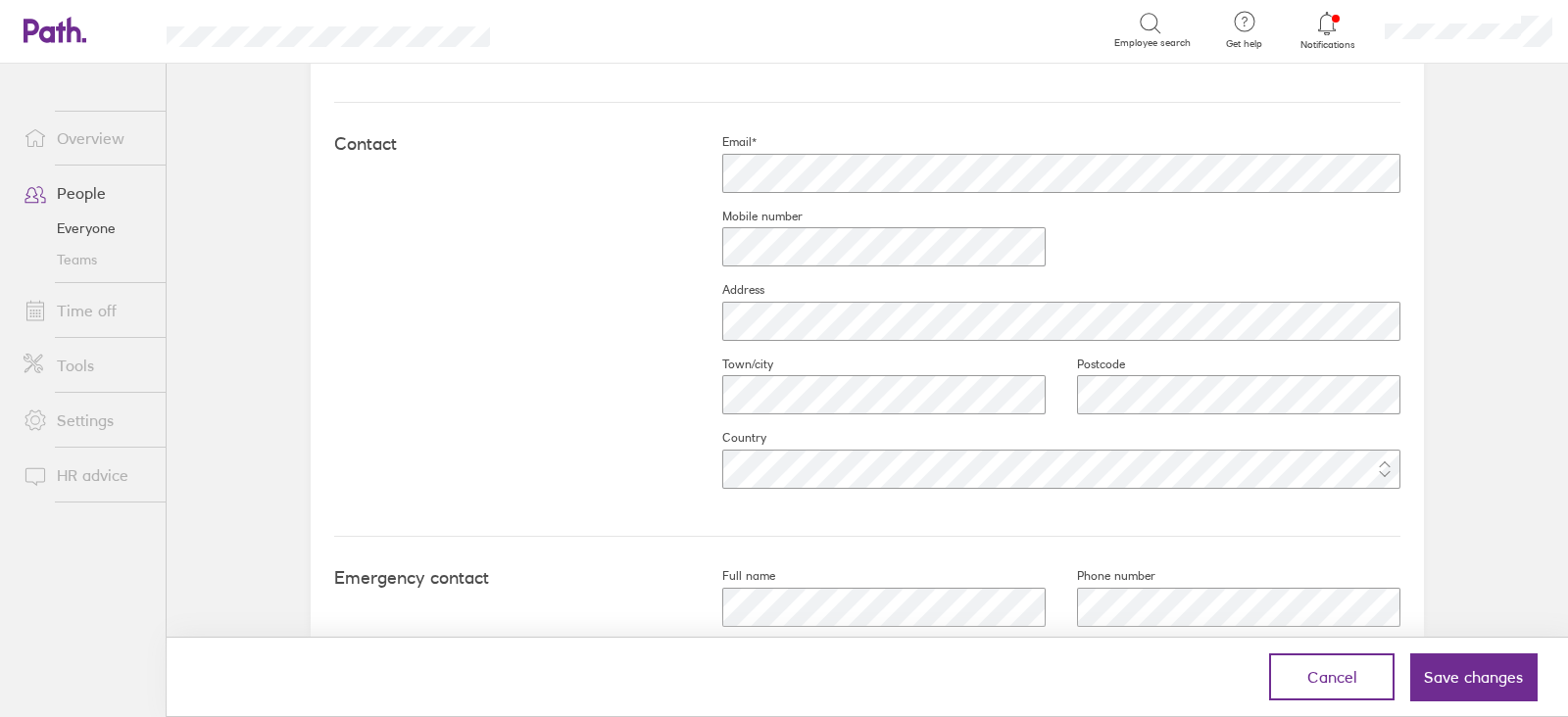click on "Contact Email* Mobile number Address Town/city Postcode Country" at bounding box center [867, 319] 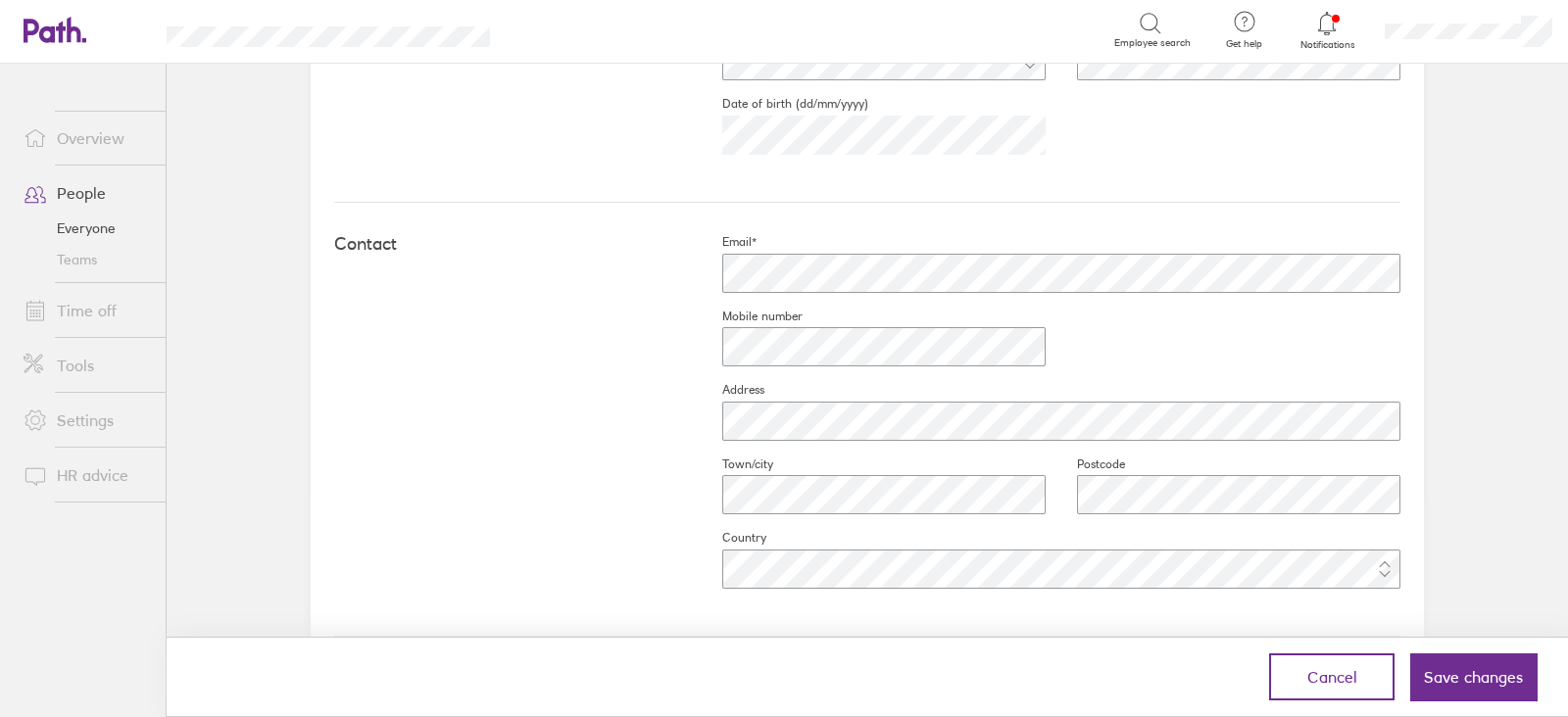 scroll, scrollTop: 887, scrollLeft: 0, axis: vertical 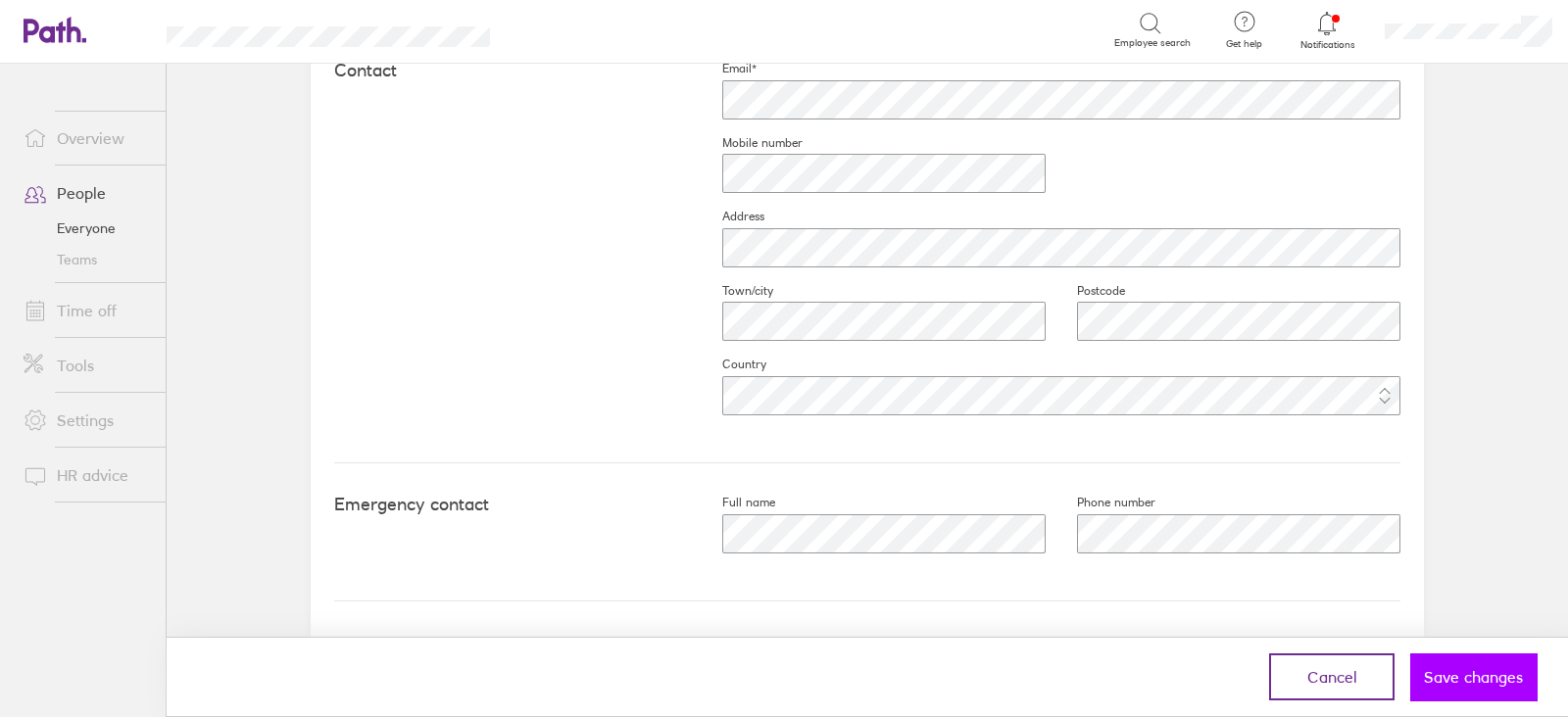 click on "Save changes" at bounding box center (1473, 677) 